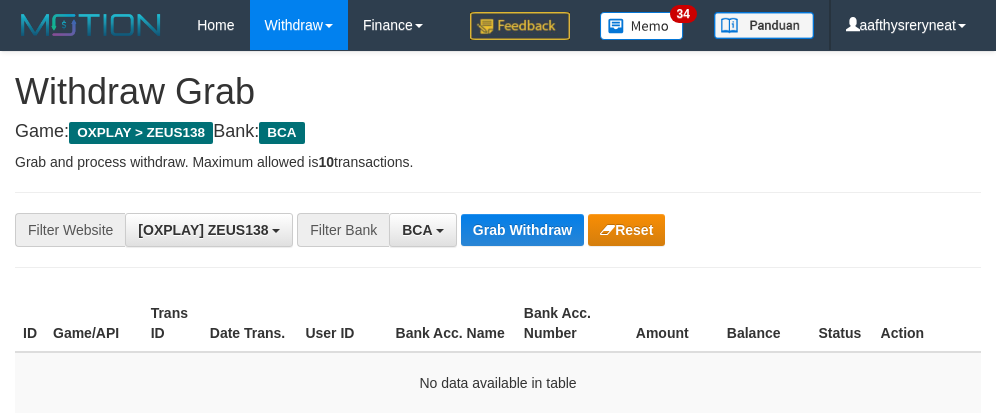 scroll, scrollTop: 0, scrollLeft: 0, axis: both 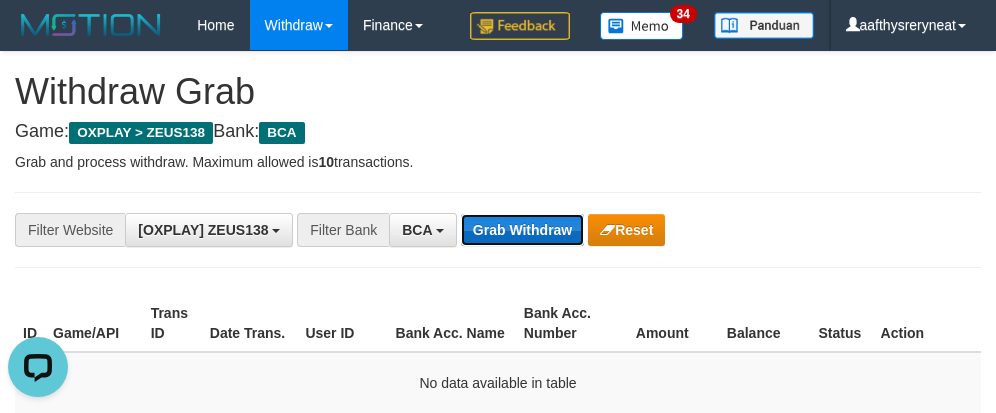 click on "Grab Withdraw" at bounding box center [522, 230] 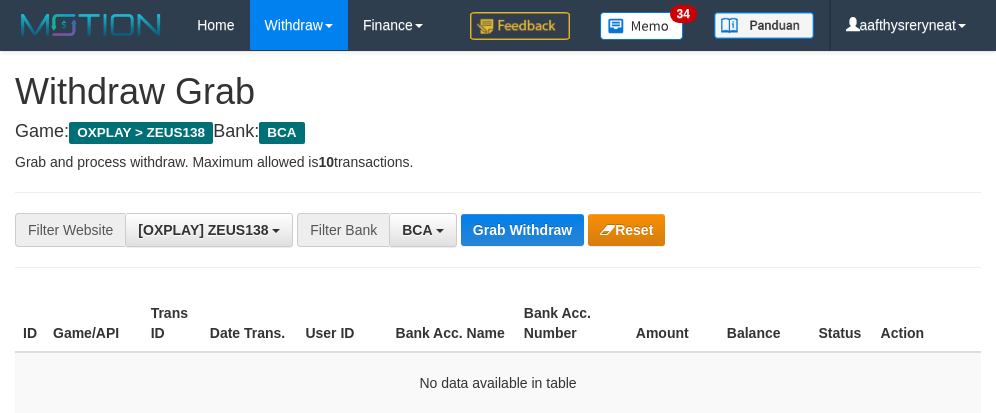 scroll, scrollTop: 0, scrollLeft: 0, axis: both 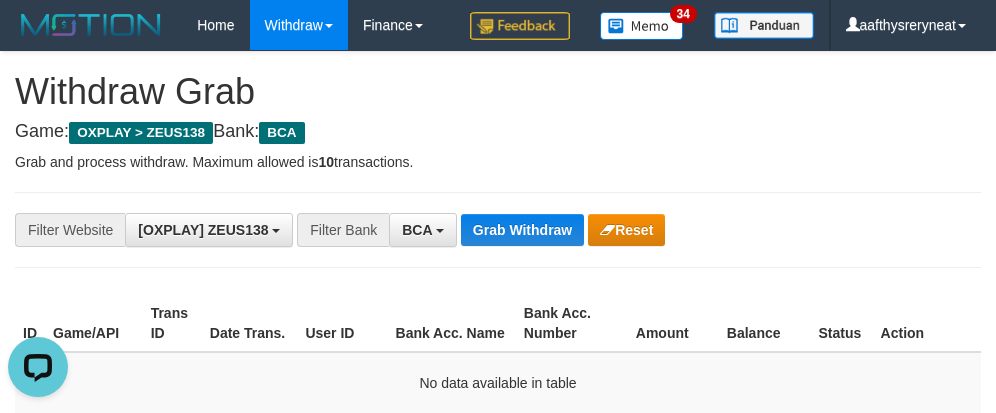 click on "**********" at bounding box center [415, 230] 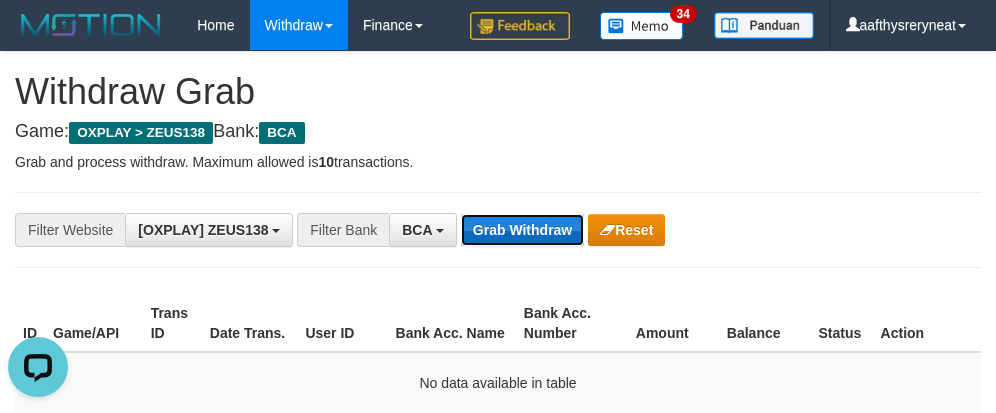 click on "Grab Withdraw" at bounding box center (522, 230) 